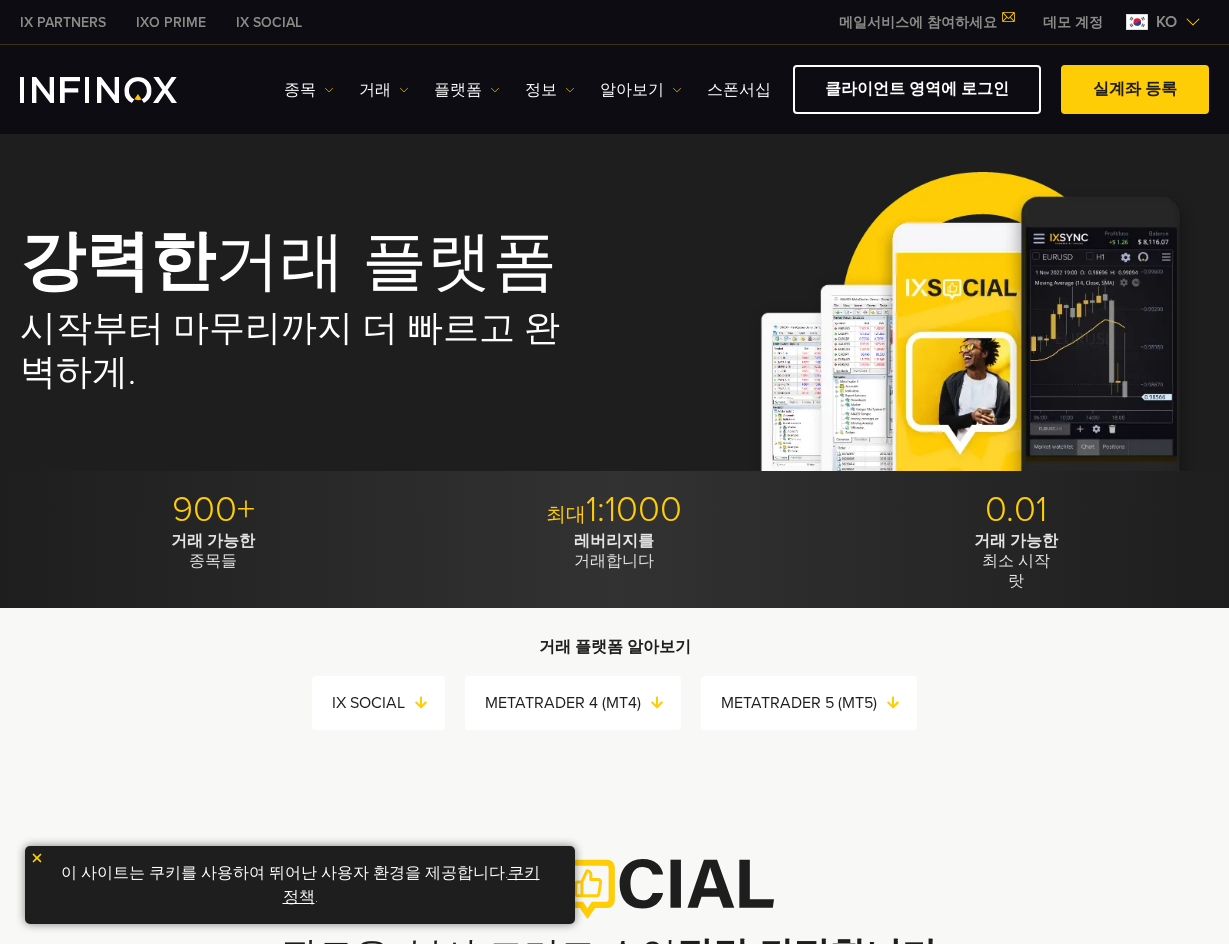 scroll, scrollTop: 0, scrollLeft: 0, axis: both 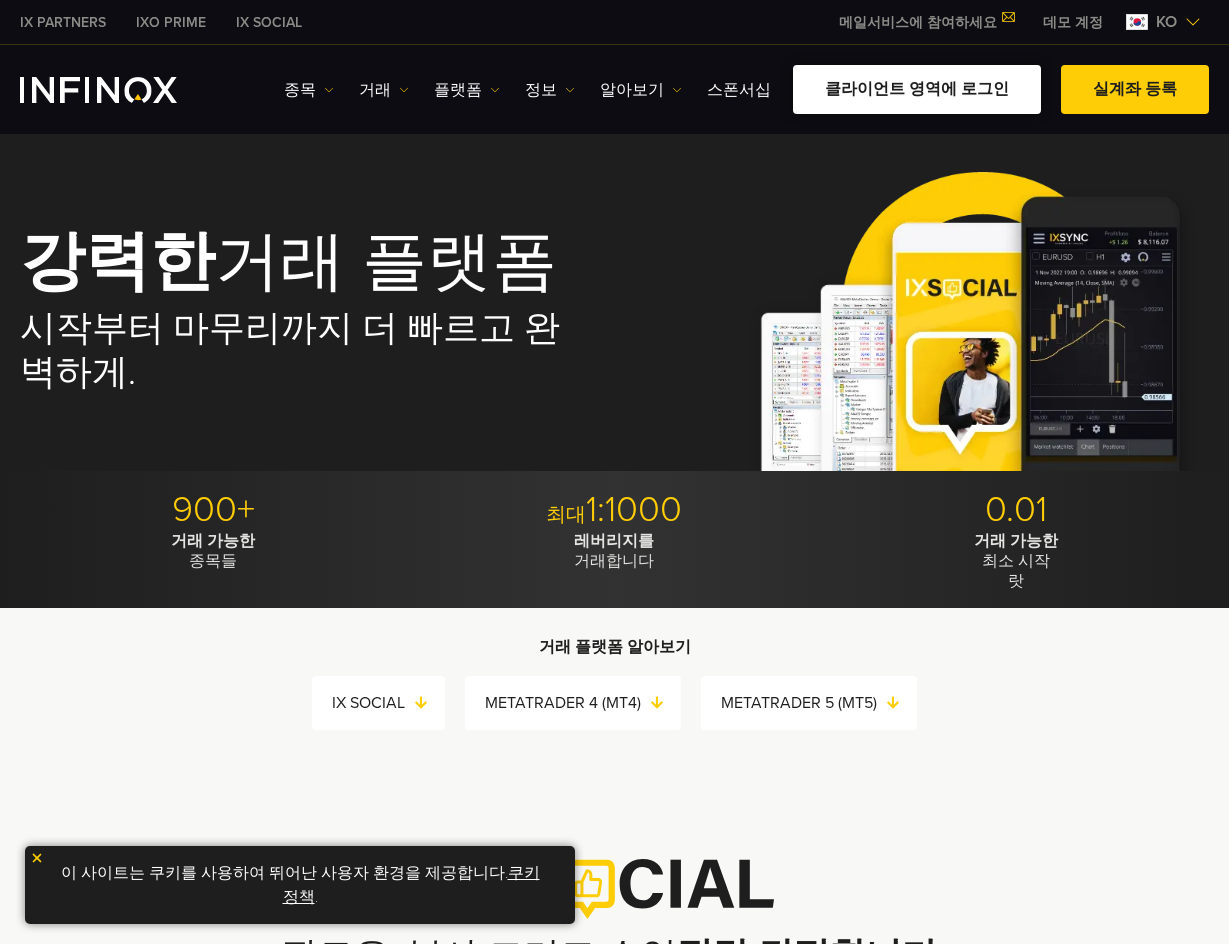 click on "클라이언트 영역에 로그인" at bounding box center (917, 89) 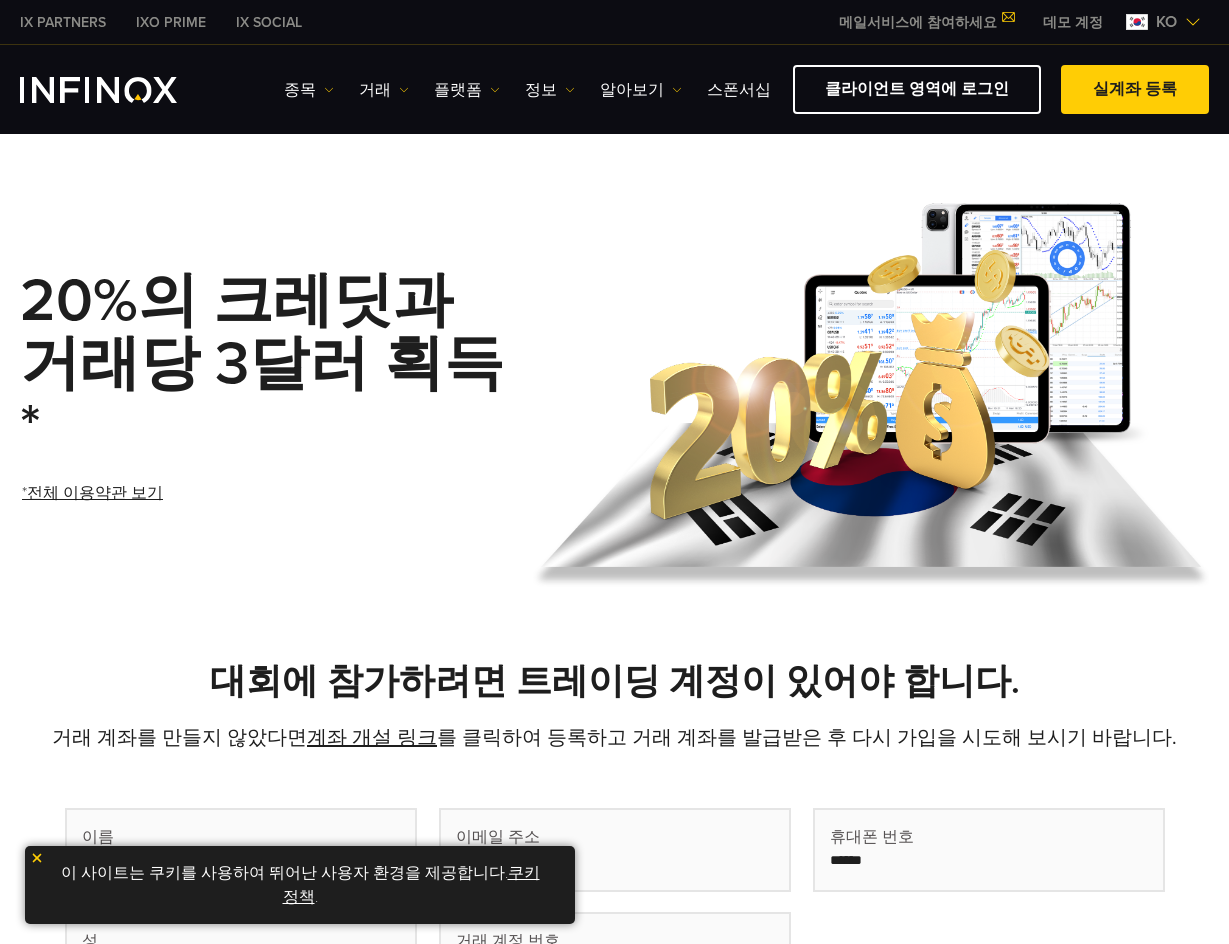 scroll, scrollTop: 0, scrollLeft: 0, axis: both 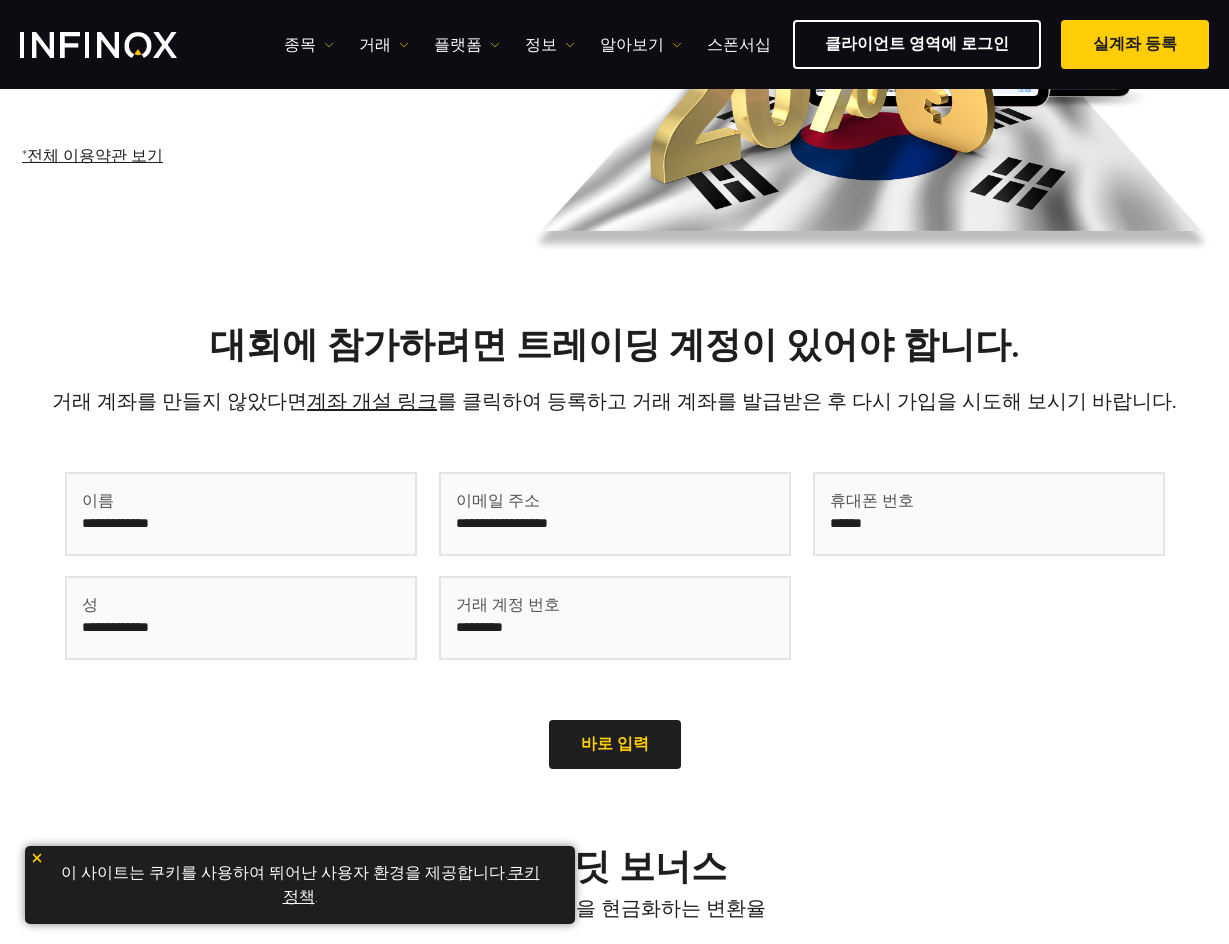 drag, startPoint x: 307, startPoint y: 570, endPoint x: 313, endPoint y: 504, distance: 66.27216 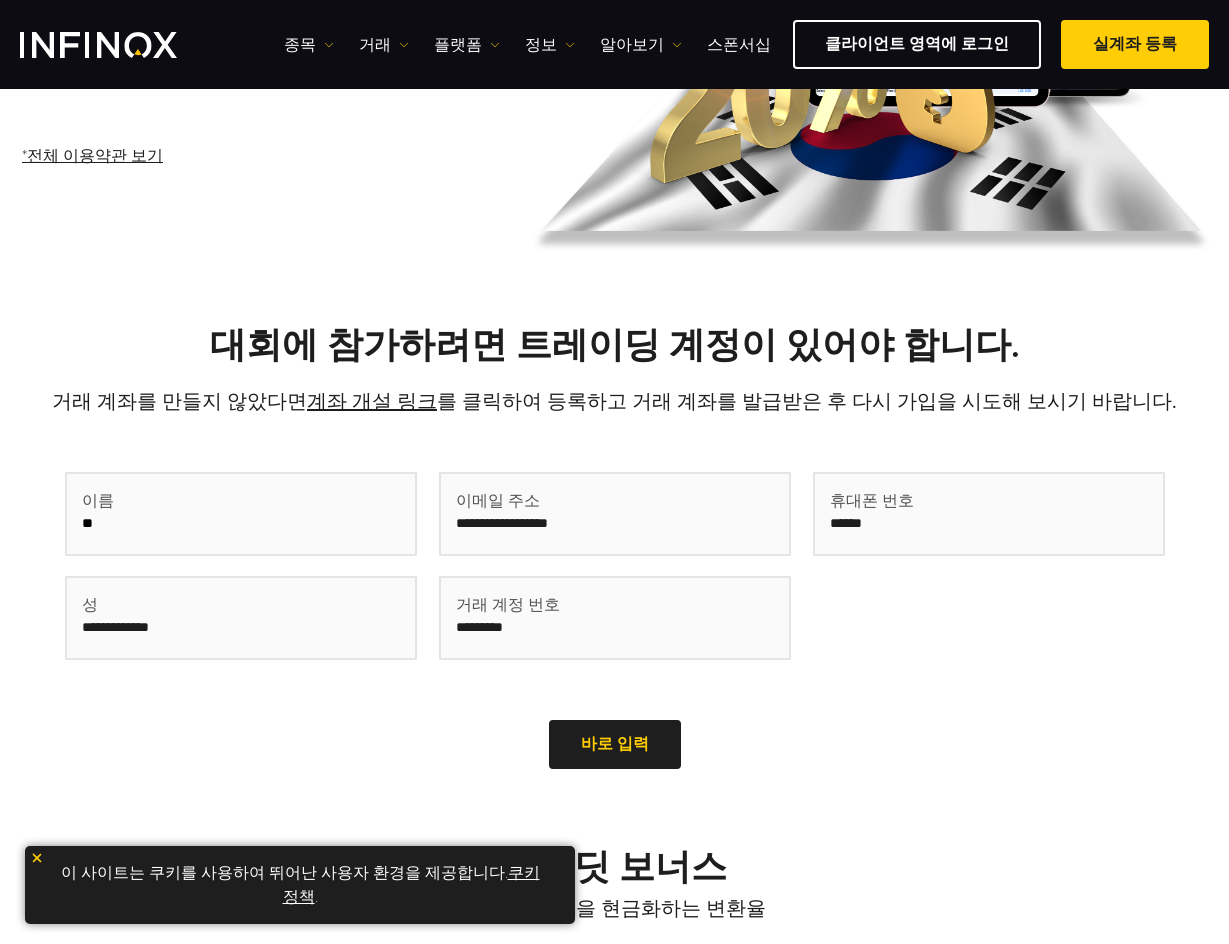 type on "*" 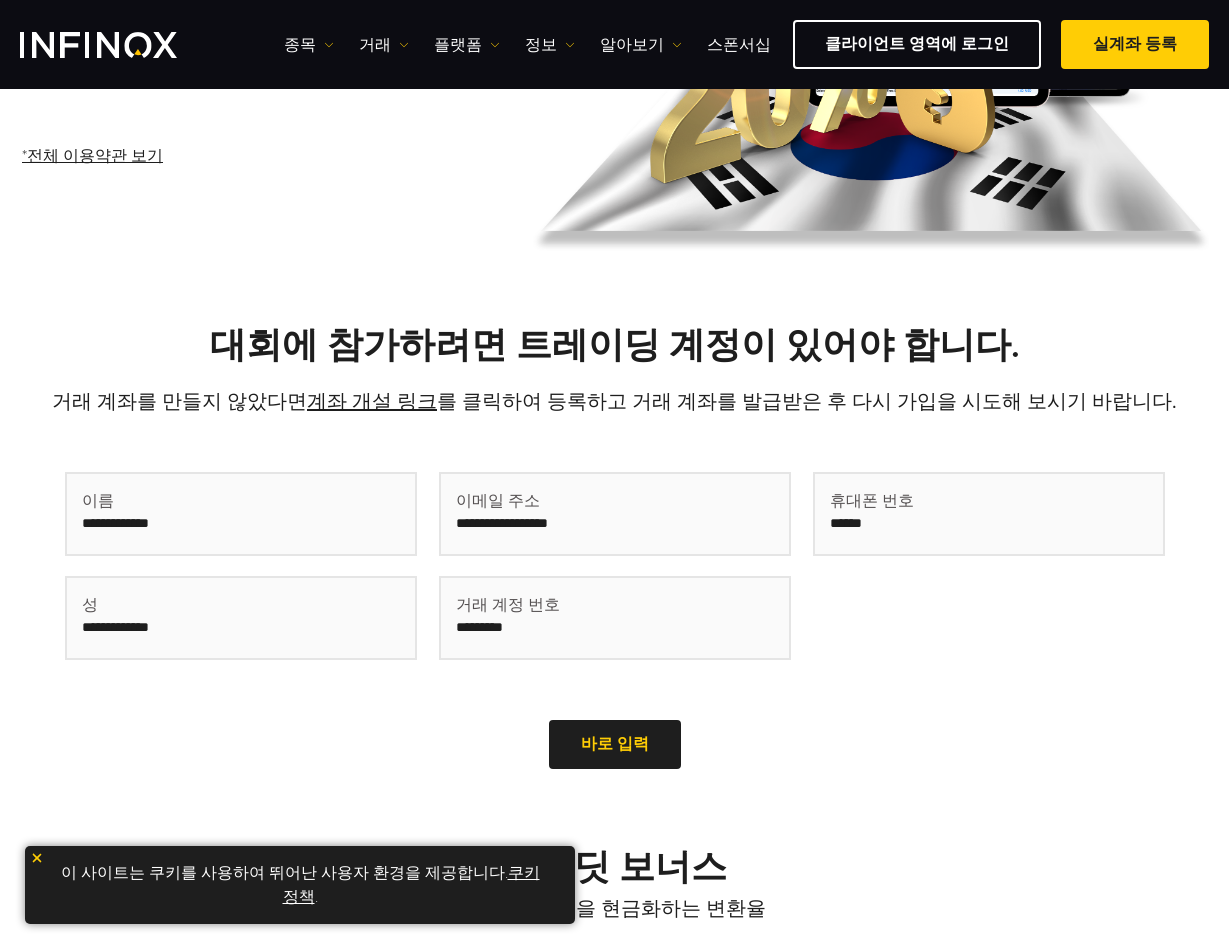 type on "*" 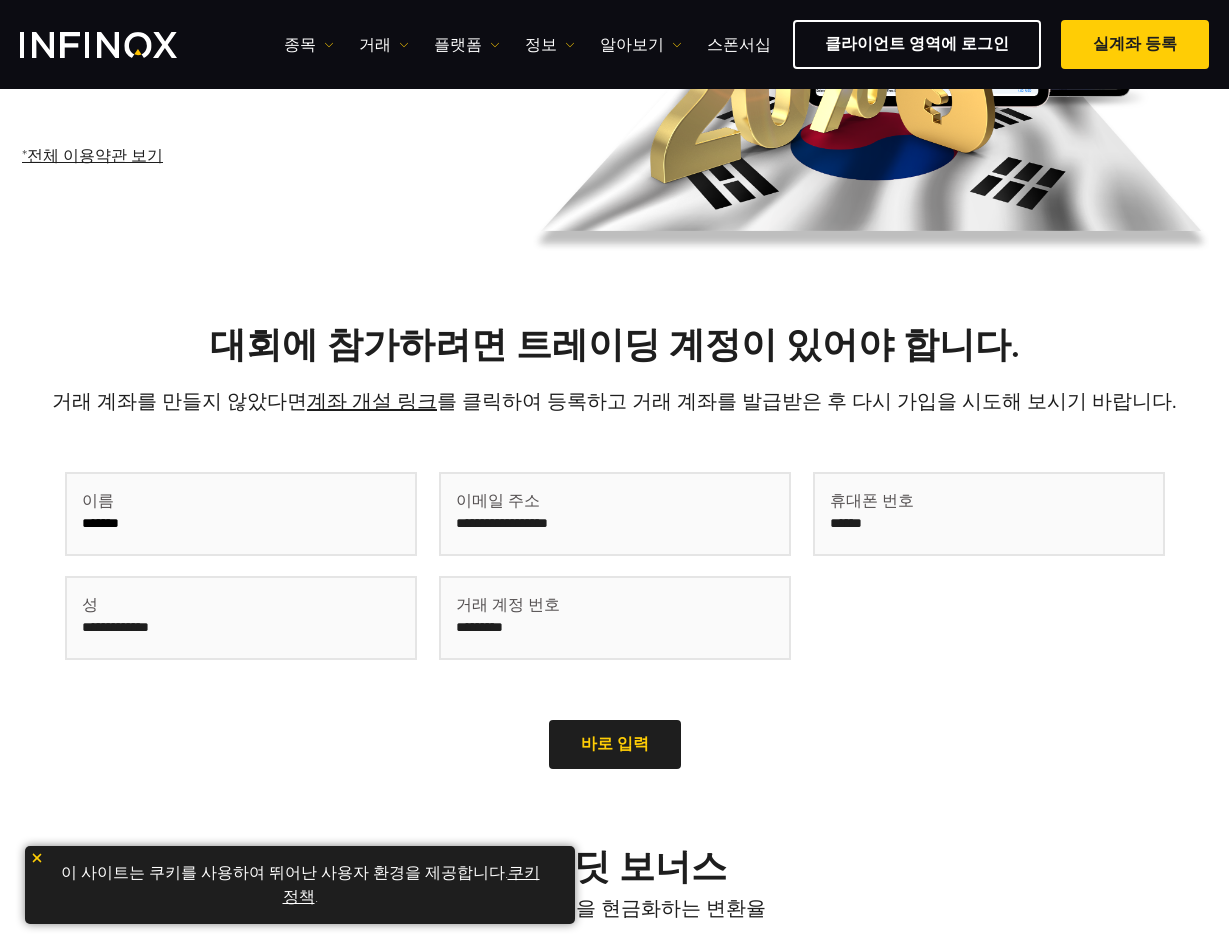 type on "*******" 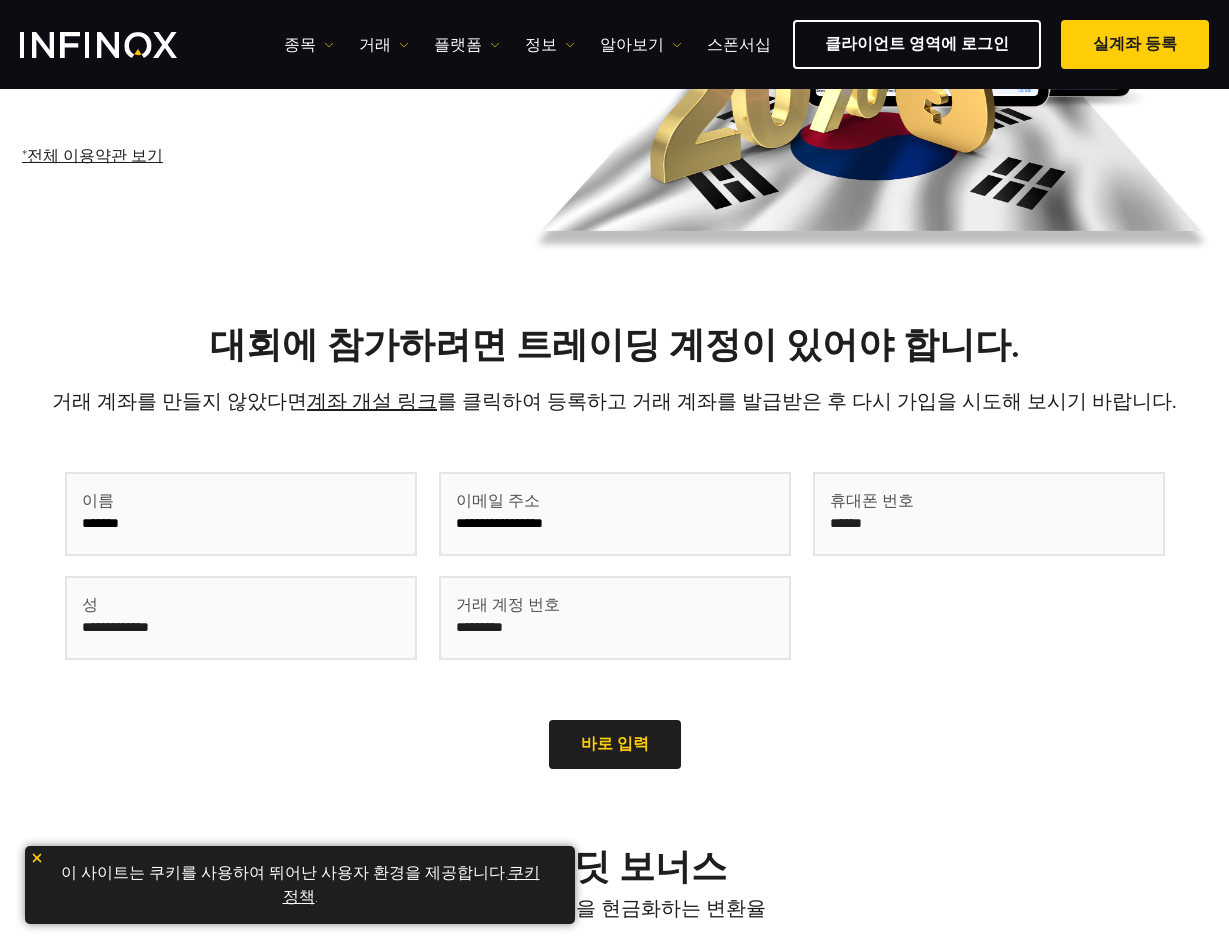 type on "**********" 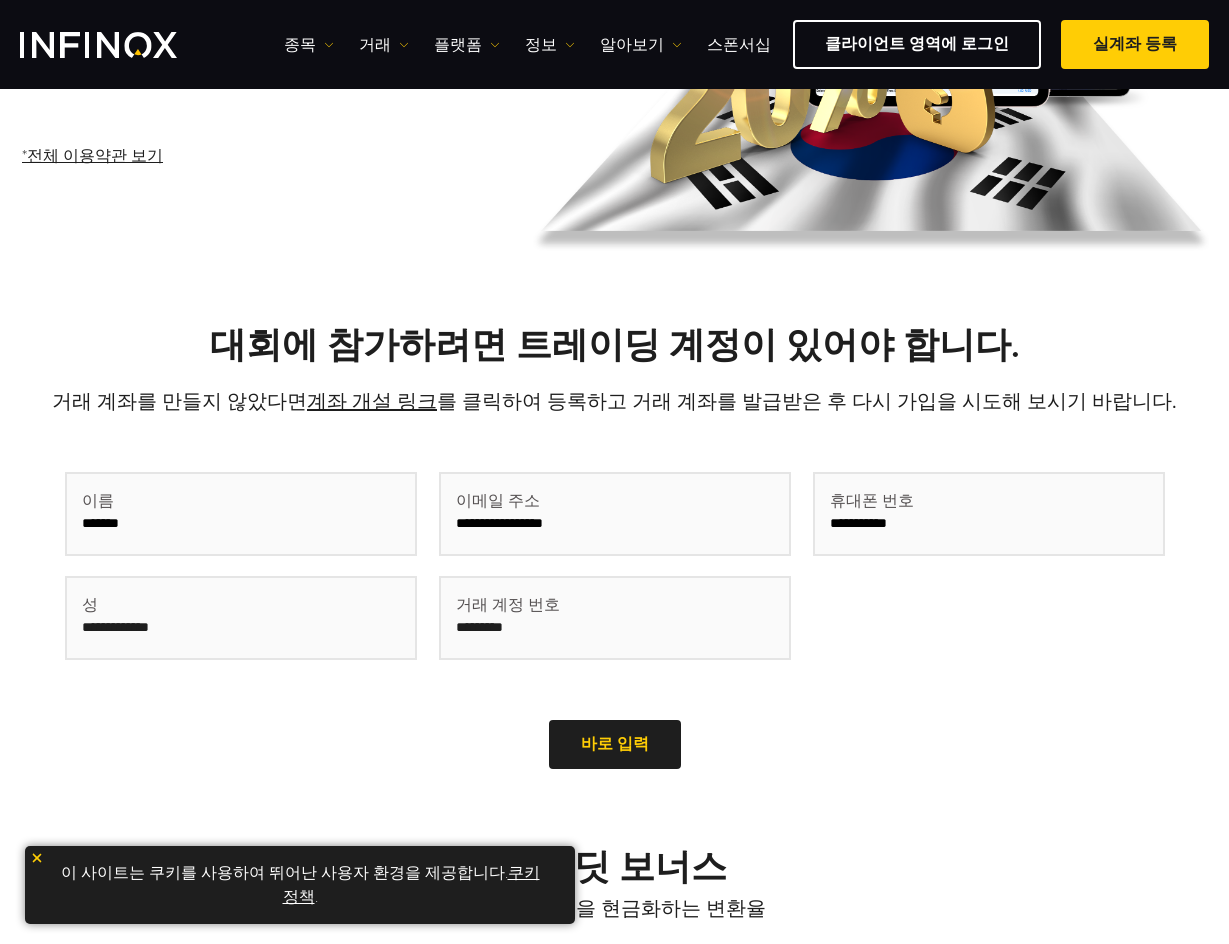 type on "**********" 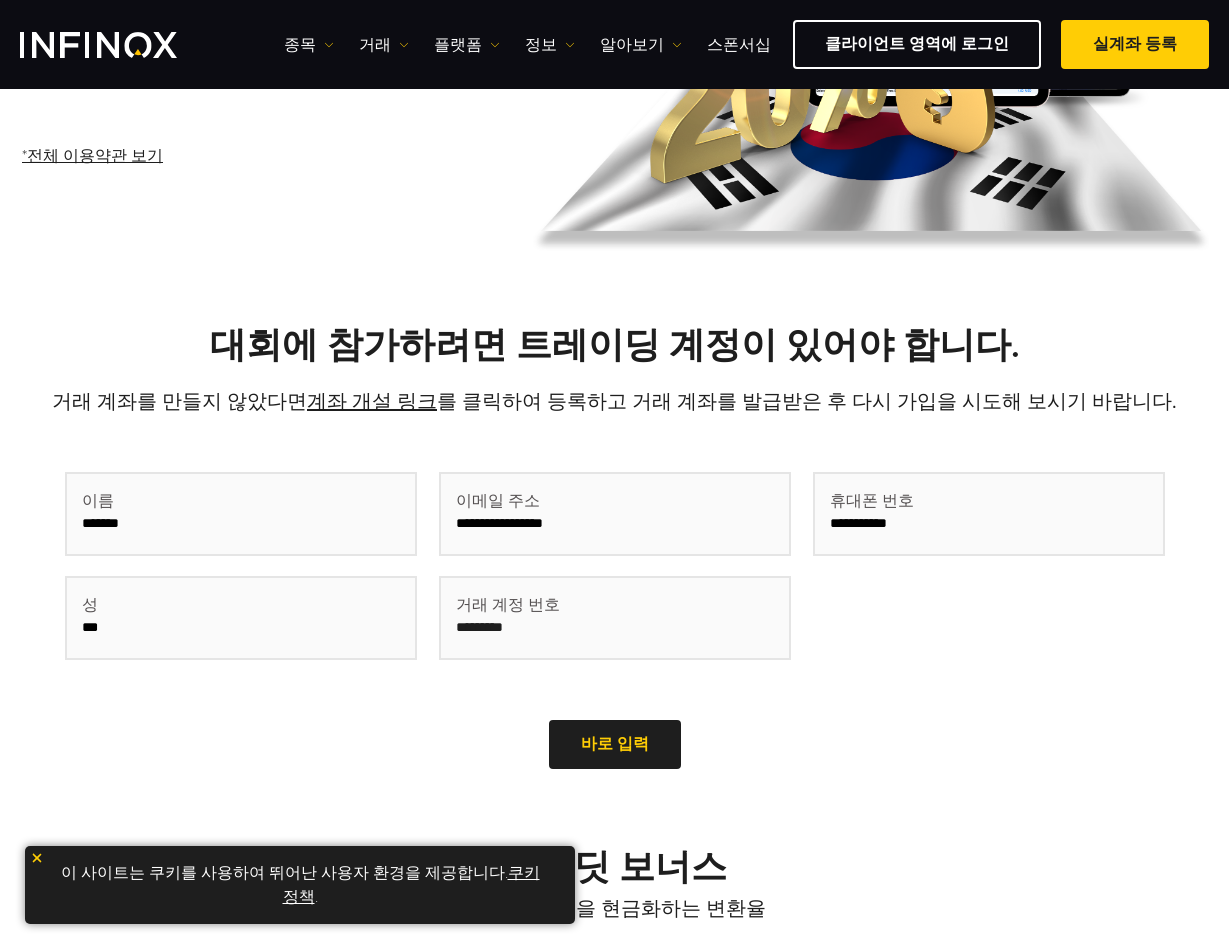 type on "***" 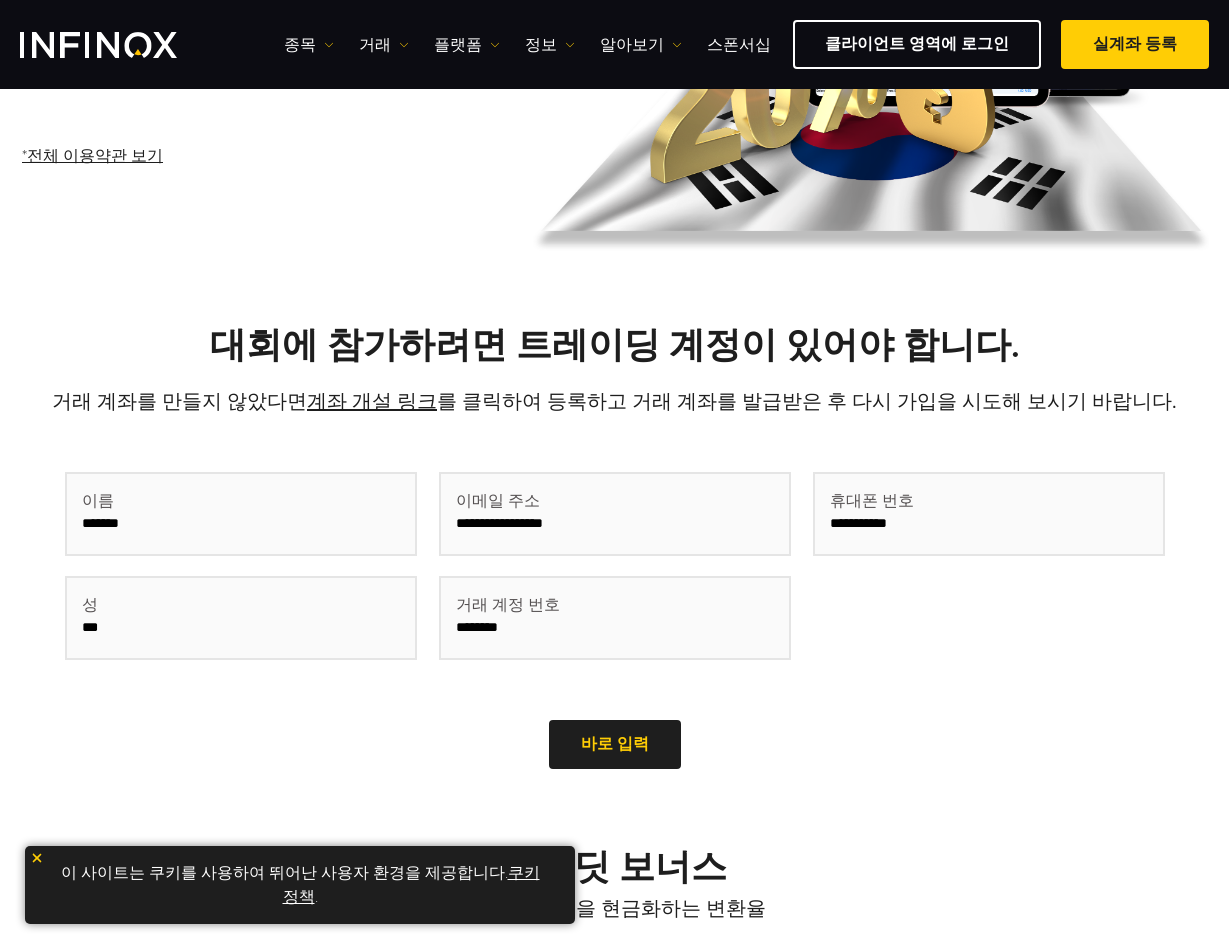 drag, startPoint x: 576, startPoint y: 631, endPoint x: 576, endPoint y: 661, distance: 30 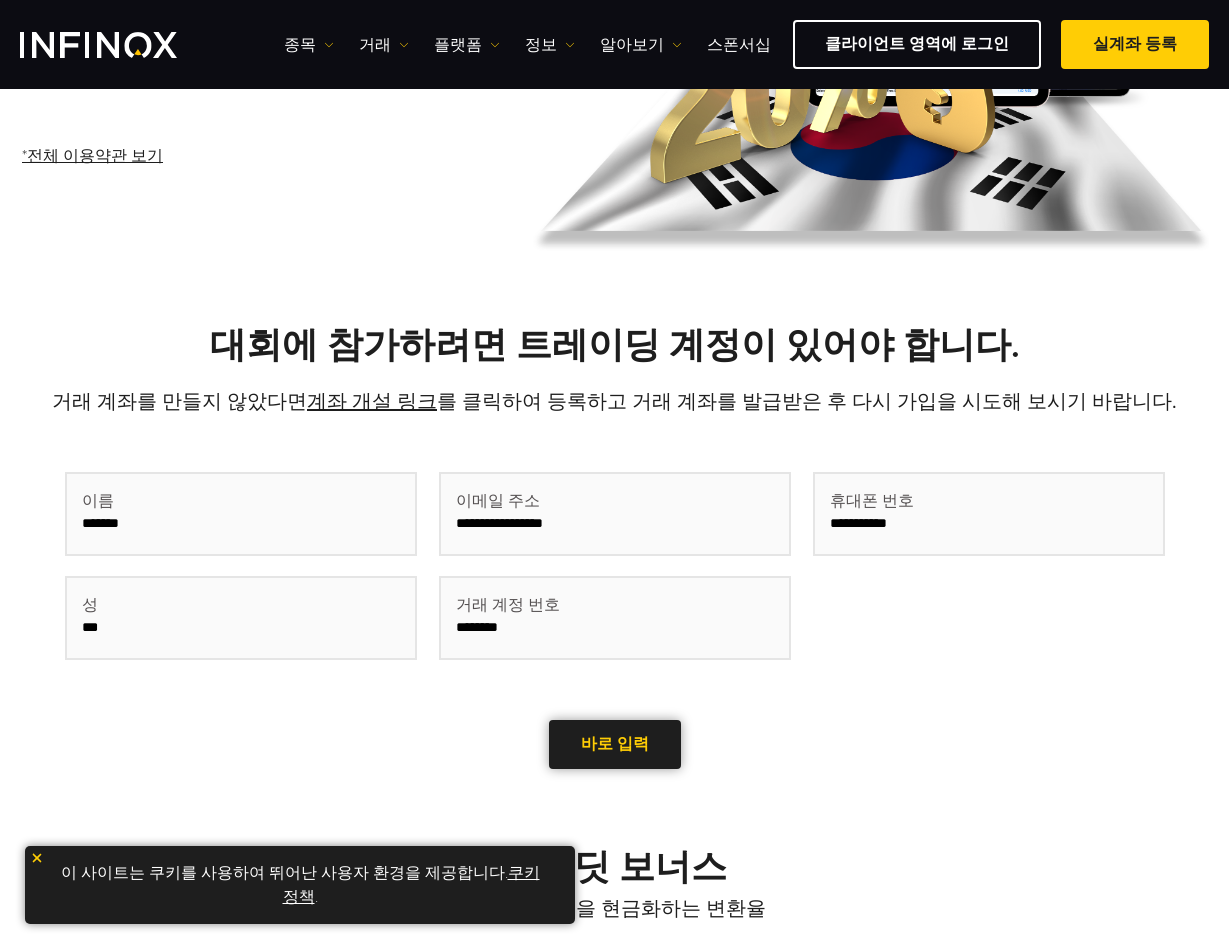 type on "*******" 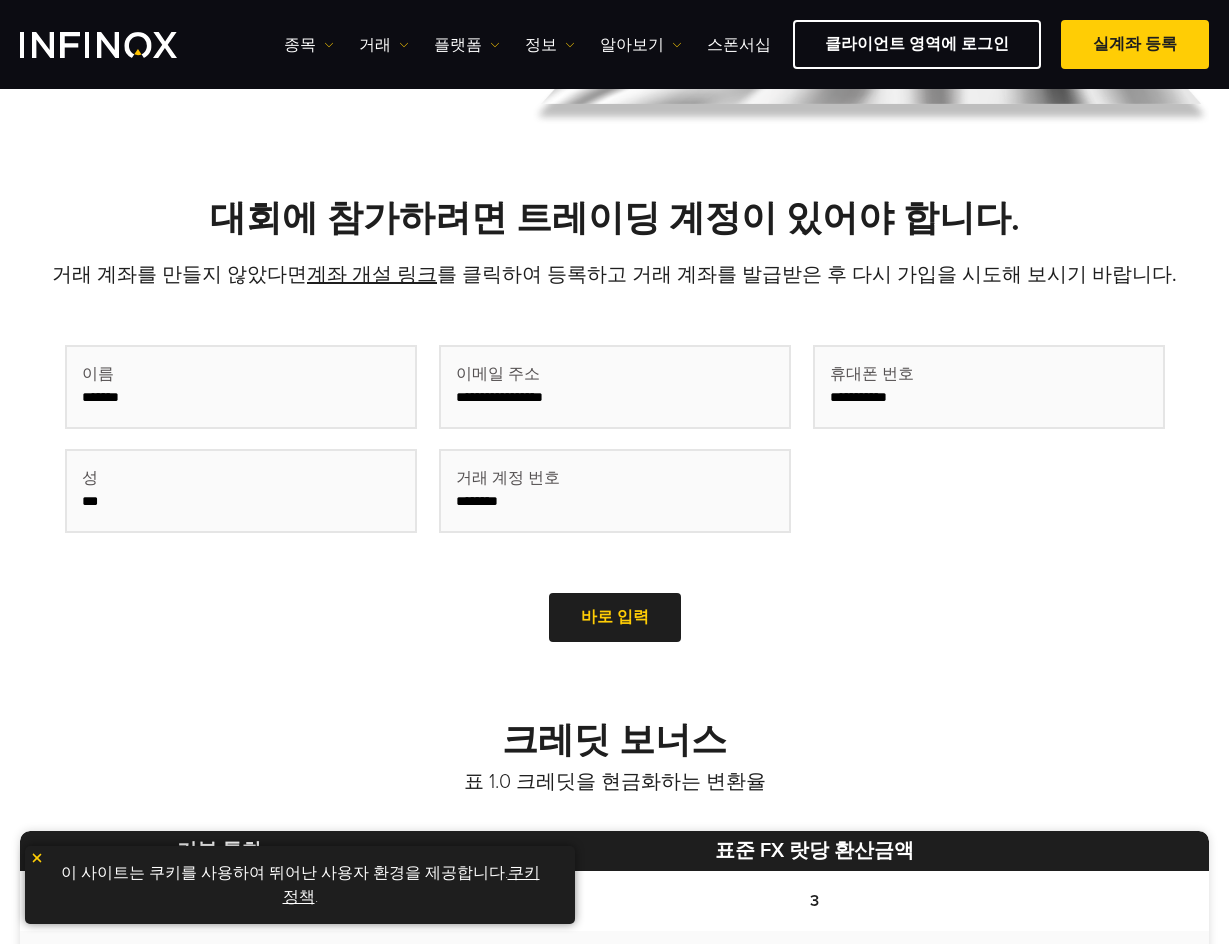 scroll, scrollTop: 600, scrollLeft: 0, axis: vertical 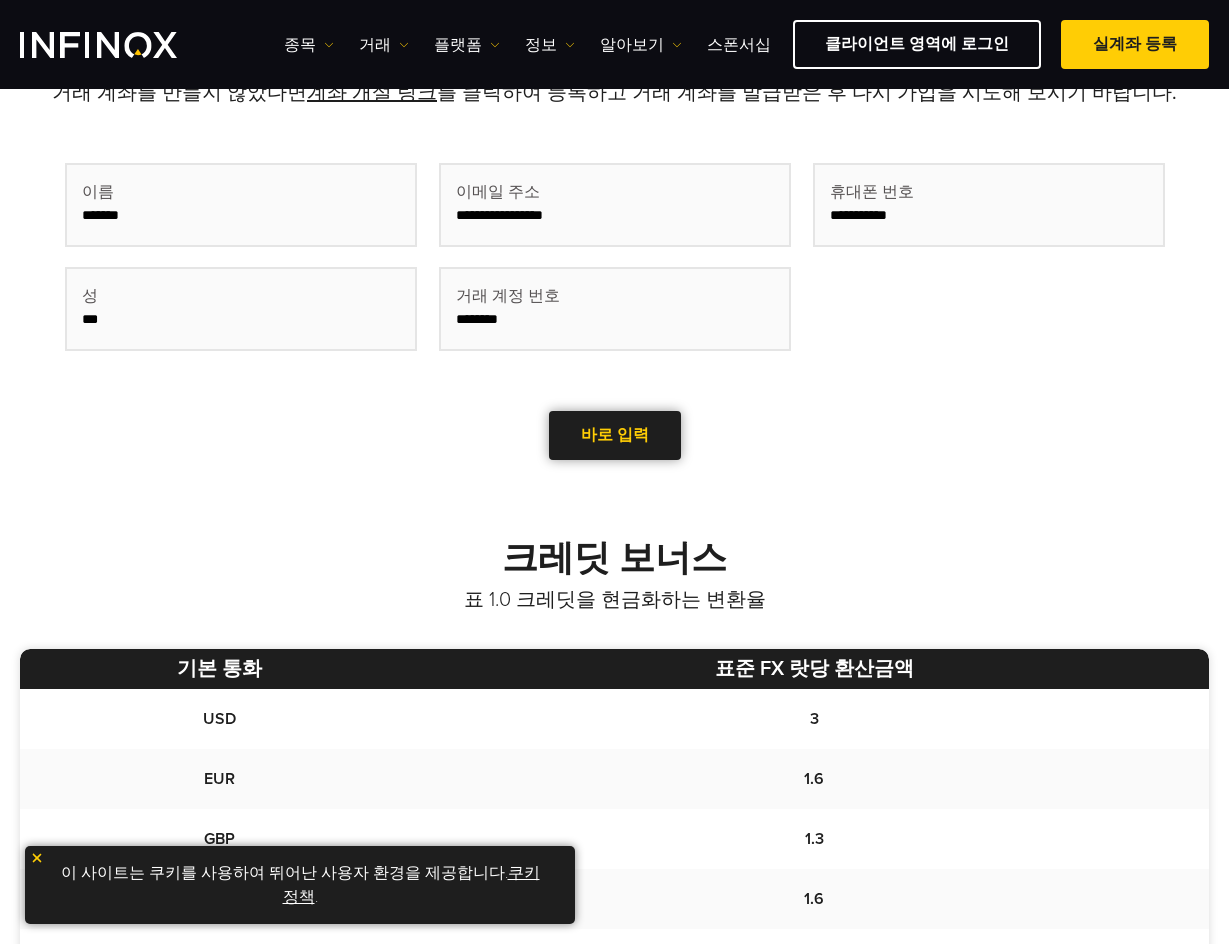 click at bounding box center [615, 436] 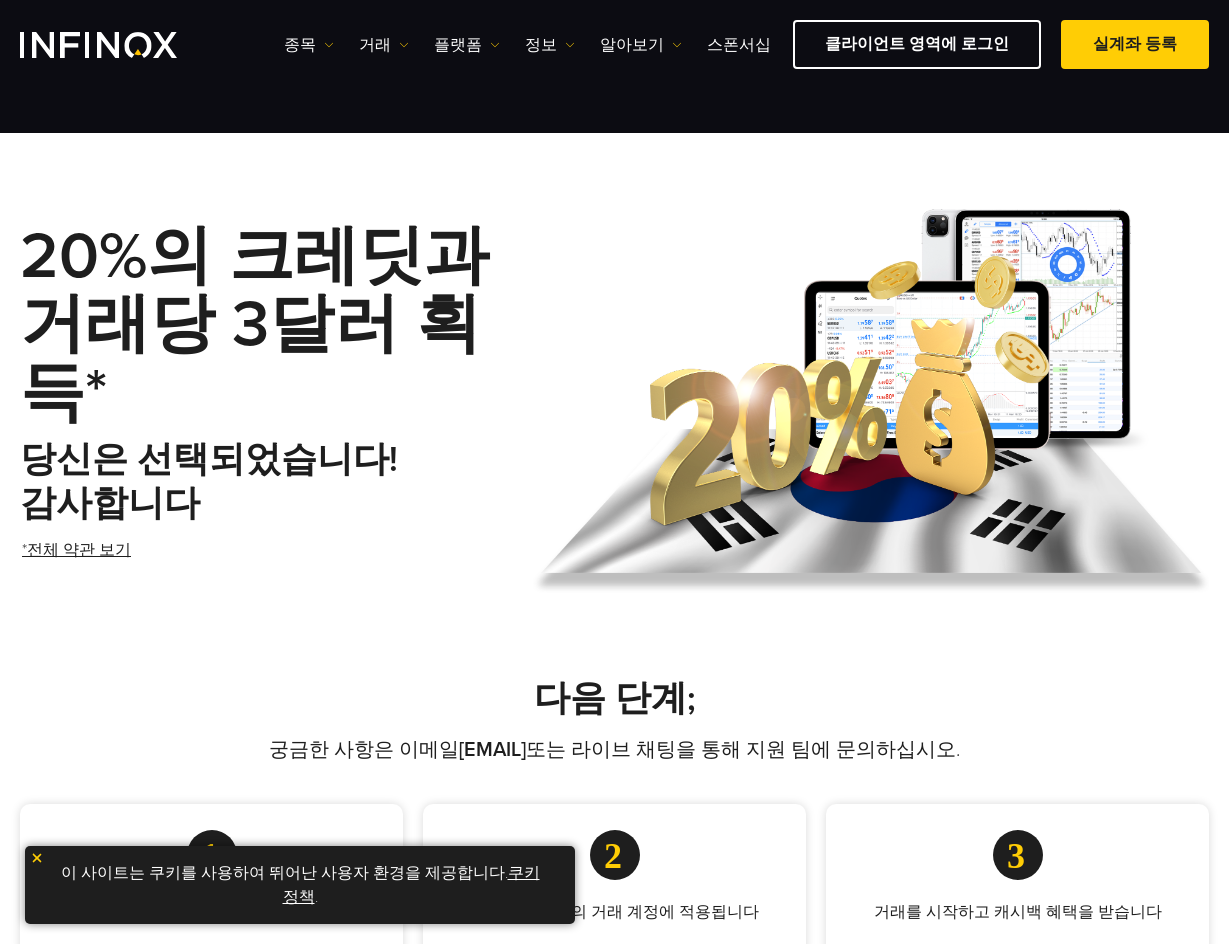 scroll, scrollTop: 491, scrollLeft: 0, axis: vertical 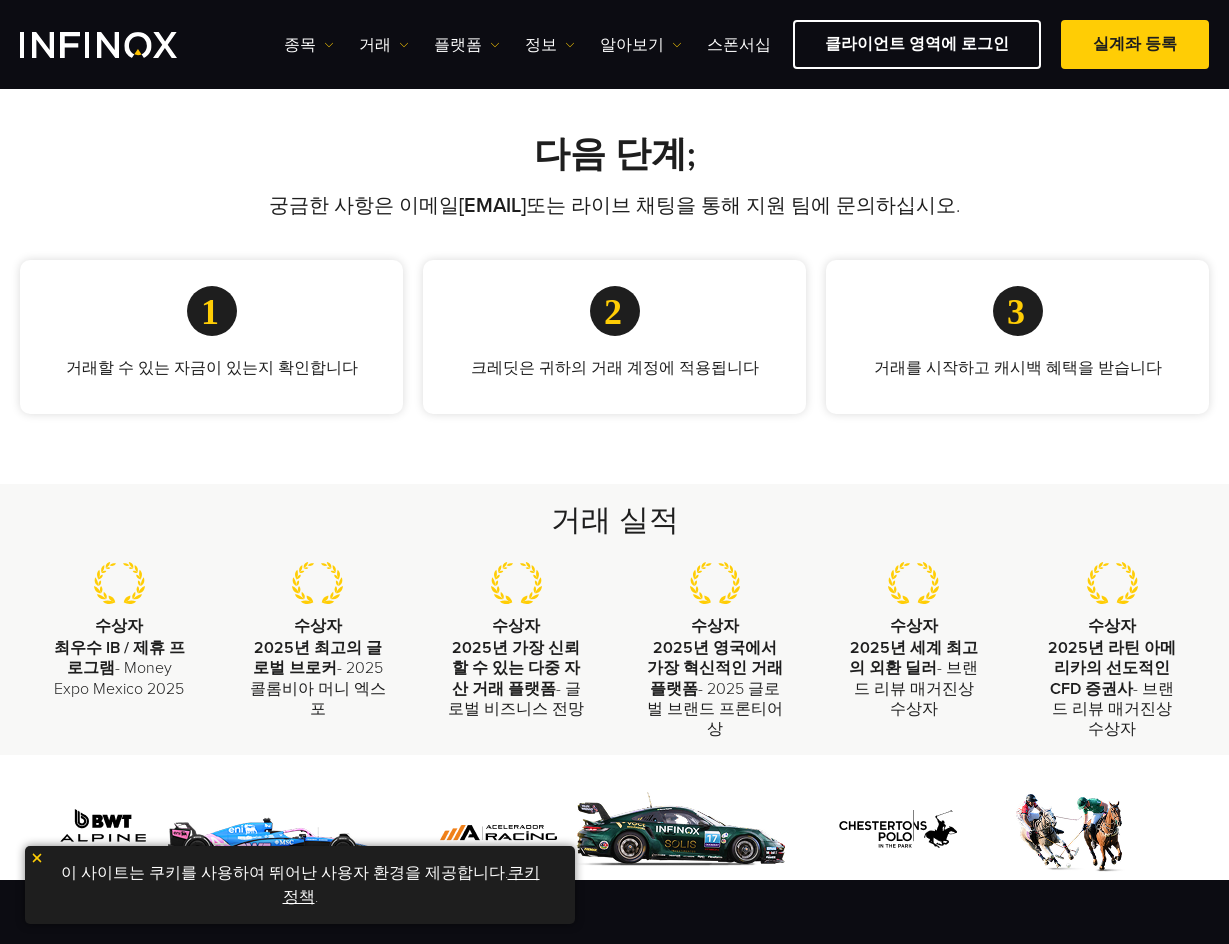 click on "거래 실적
수상자
최우수 IB / 제휴 프로그램  - Money Expo Mexico 2025
수상자
2025년 최고의 글로벌 브로커  - 2025 콜롬비아 머니 엑스포
수상자
2025년 가장 신뢰할 수 있는 다중 자산 거래 플랫폼  - 글로벌 비즈니스 전망
수상자
2025년 영국에서 가장 혁신적인 거래 플랫폼  - 2025 글로벌 브랜드 프론티어상" at bounding box center [614, 620] 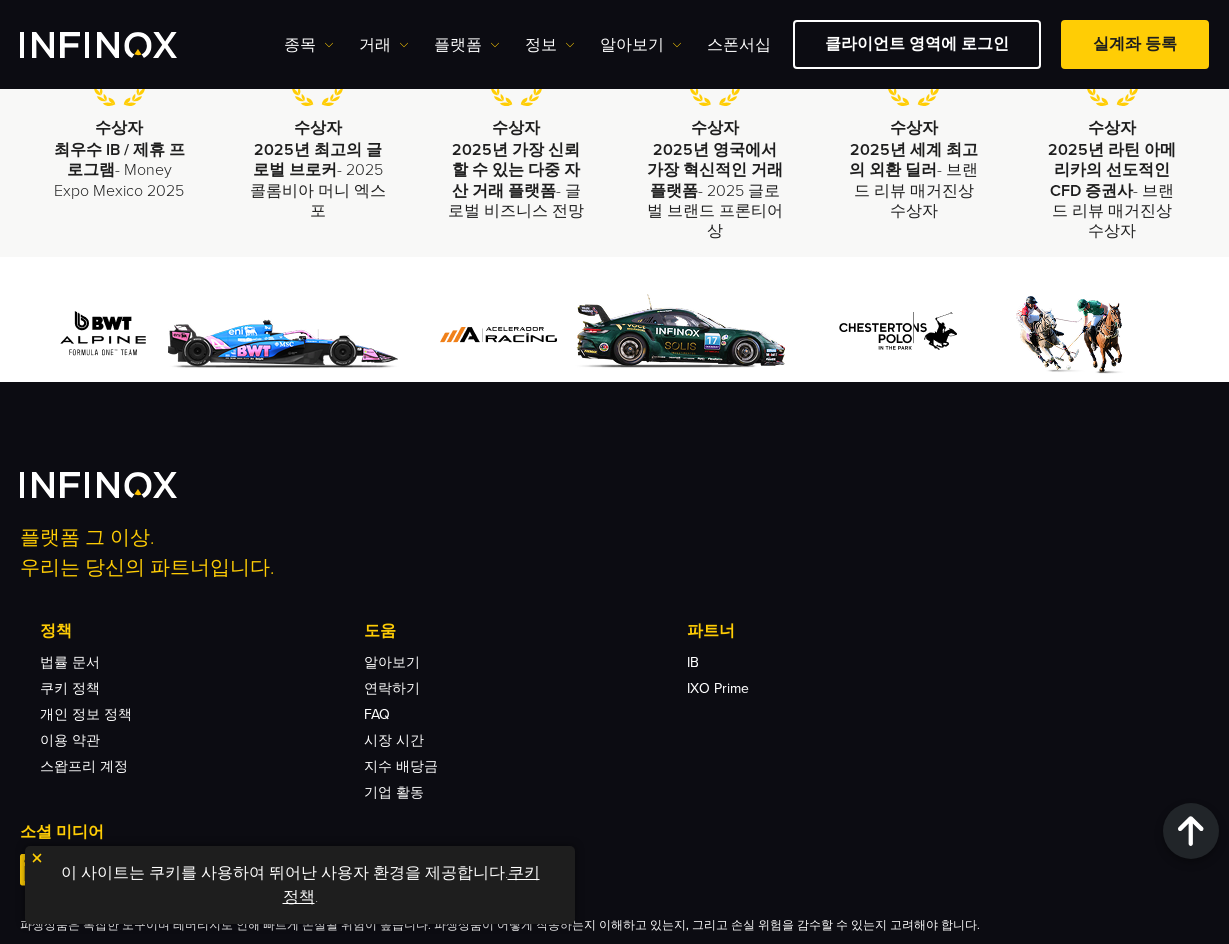 scroll, scrollTop: 800, scrollLeft: 0, axis: vertical 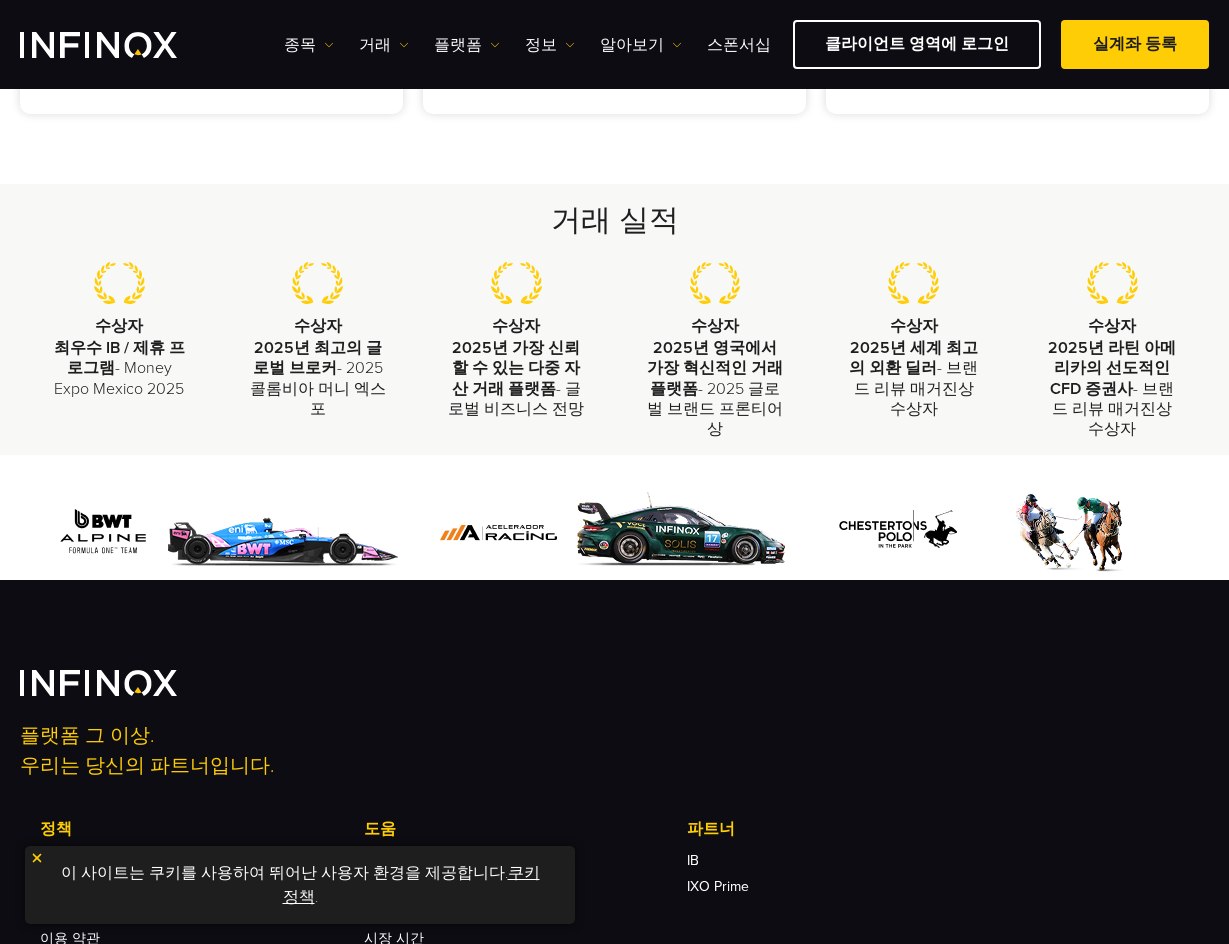 click on "다음 단계;
궁금한 사항은 이메일  [EMAIL]  또는 라이브 채팅을 통해 지원 팀에 문의하십시오.
거래할 수 있는 자금이 있는지 확인합니다
크레딧은 귀하의 거래 계정에 적용됩니다" at bounding box center (614, -19) 